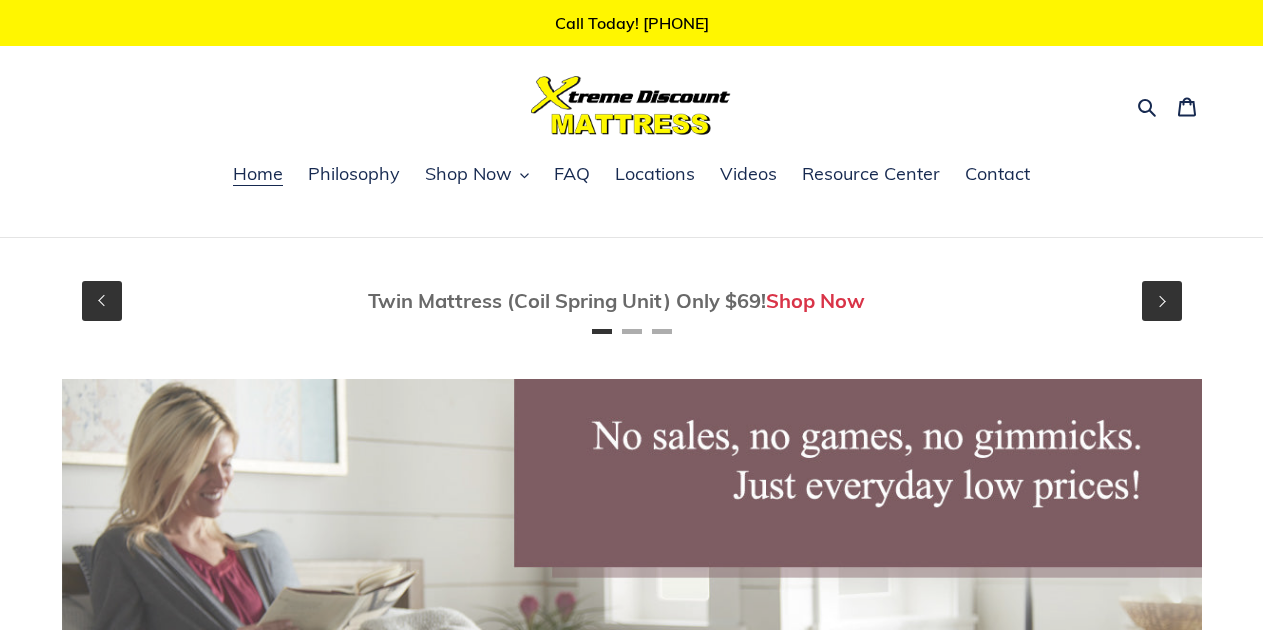 scroll, scrollTop: 0, scrollLeft: 0, axis: both 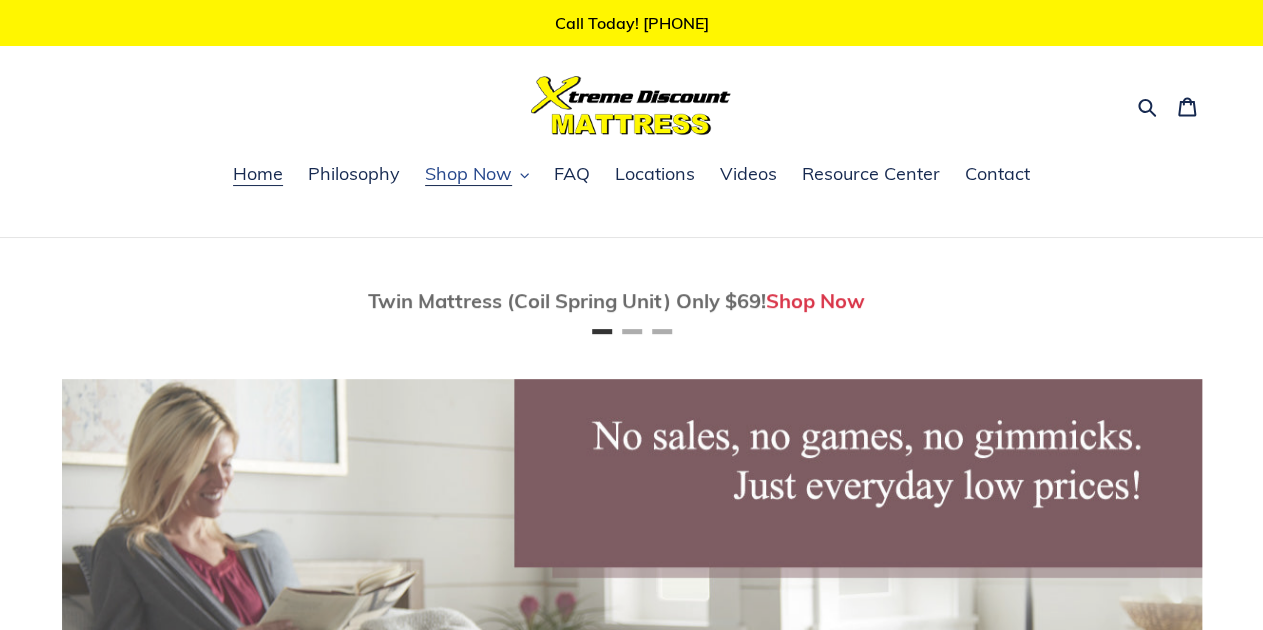 click on "Shop Now" at bounding box center [477, 175] 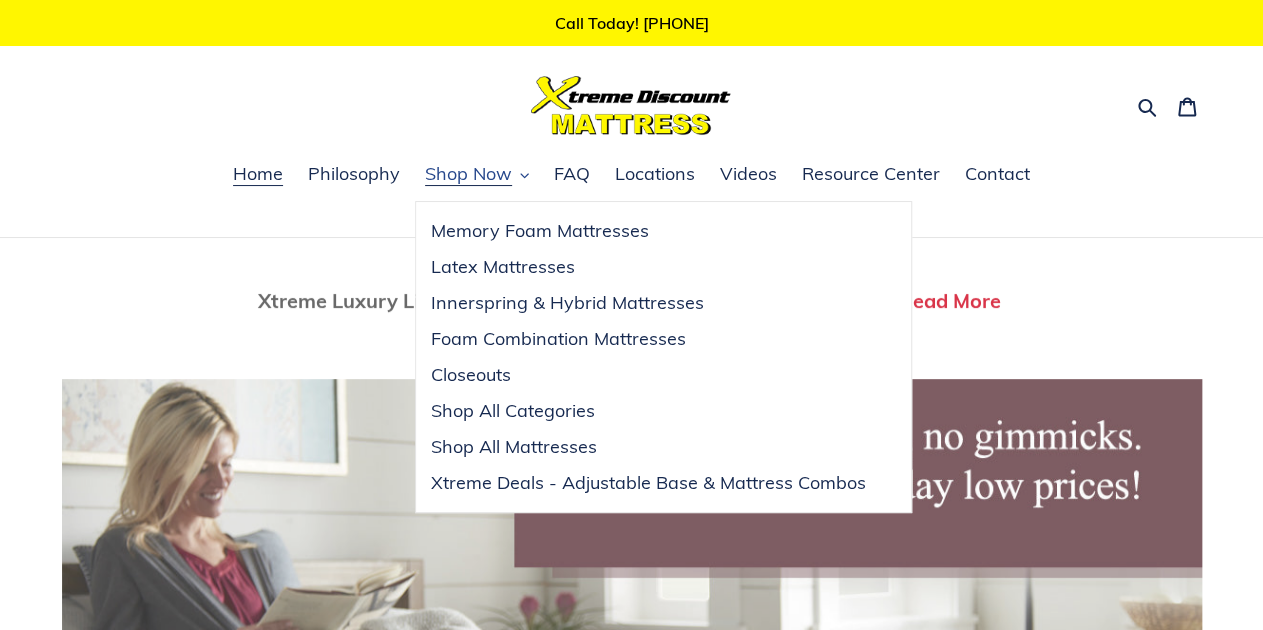 scroll, scrollTop: 0, scrollLeft: 2280, axis: horizontal 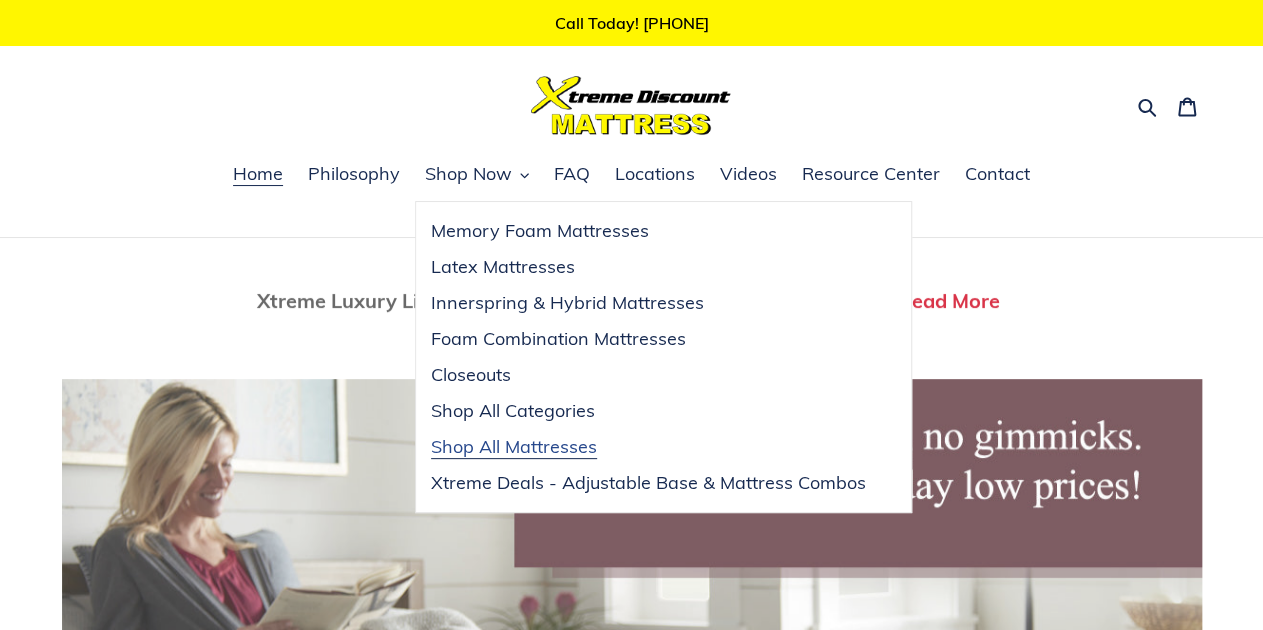 click on "Shop All Mattresses" at bounding box center (514, 447) 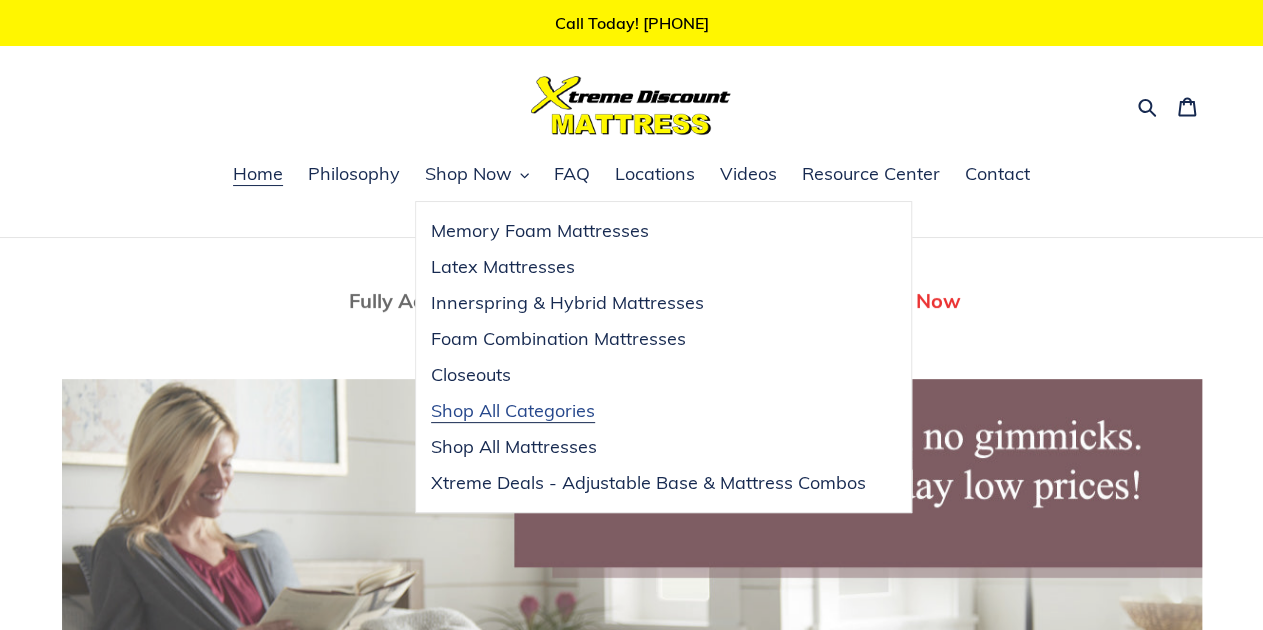 scroll, scrollTop: 0, scrollLeft: 1140, axis: horizontal 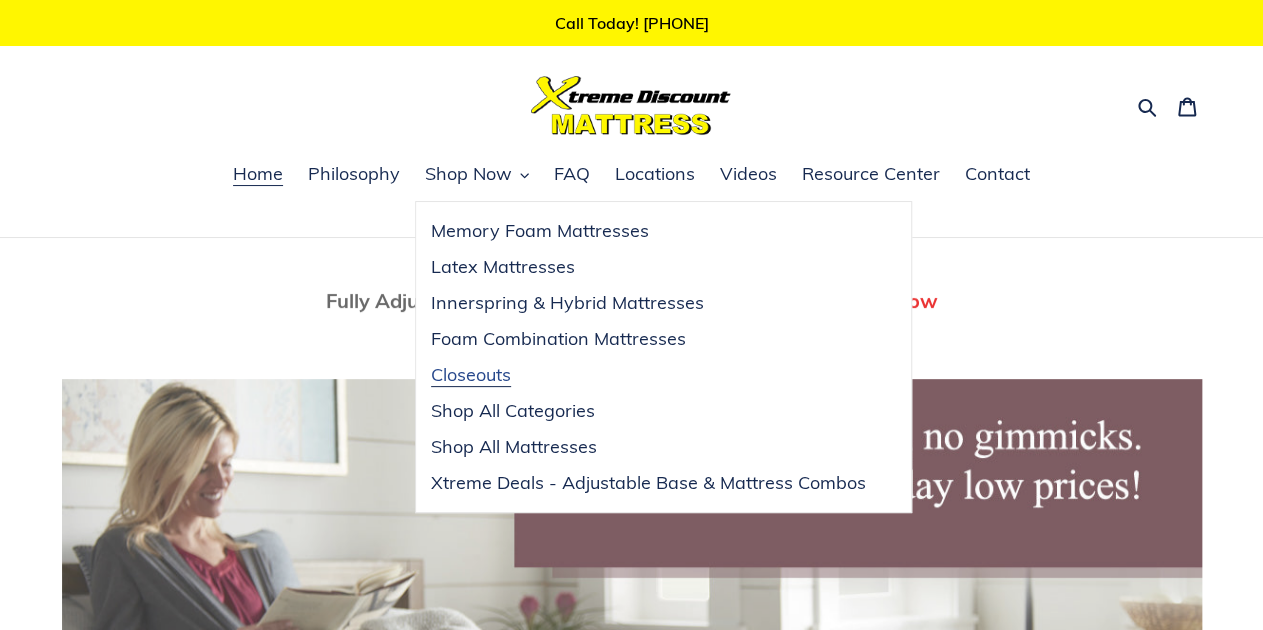 click on "Closeouts" at bounding box center (471, 375) 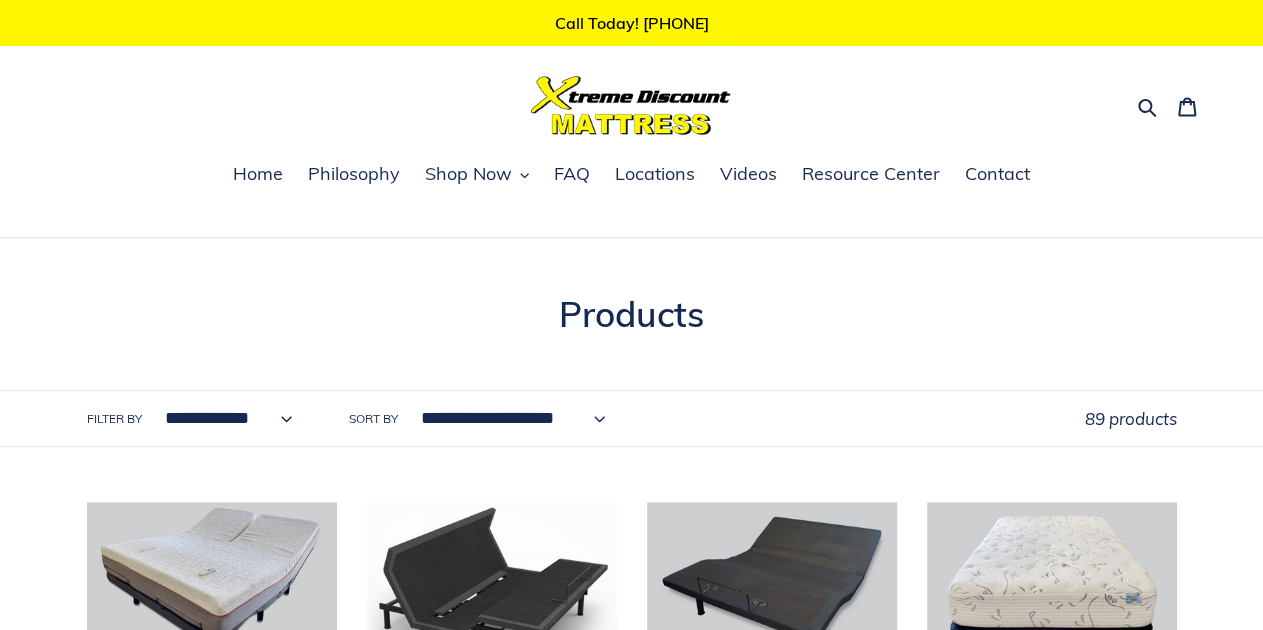 scroll, scrollTop: 99, scrollLeft: 0, axis: vertical 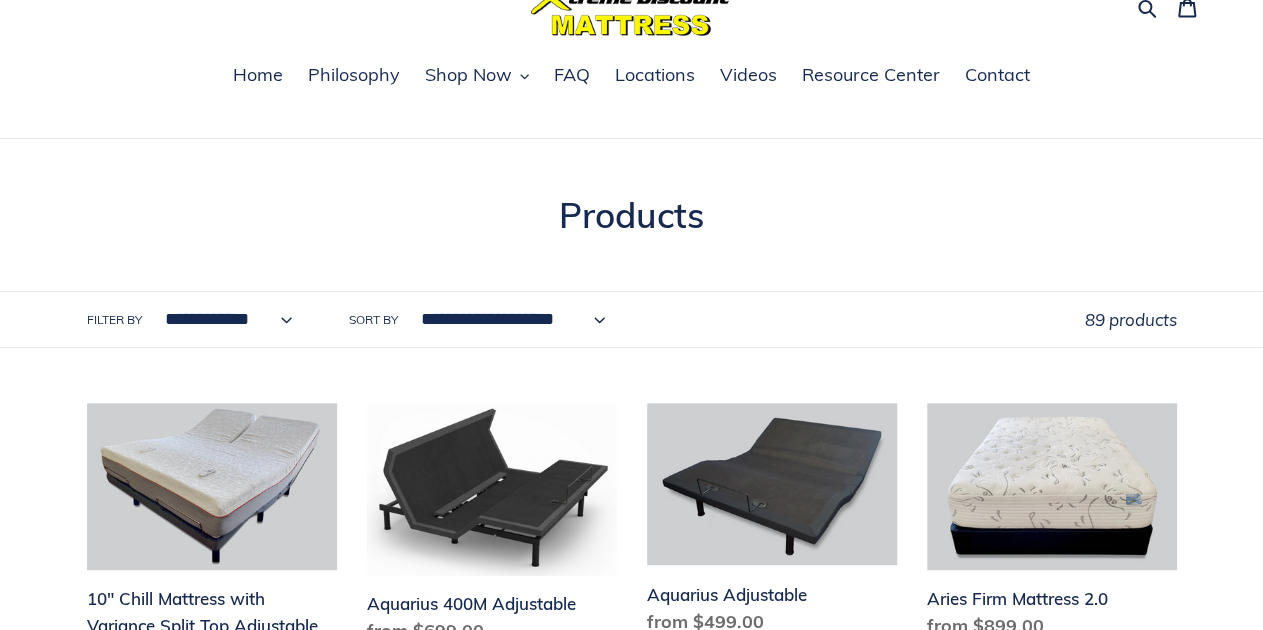 click on "**********" at bounding box center [224, 319] 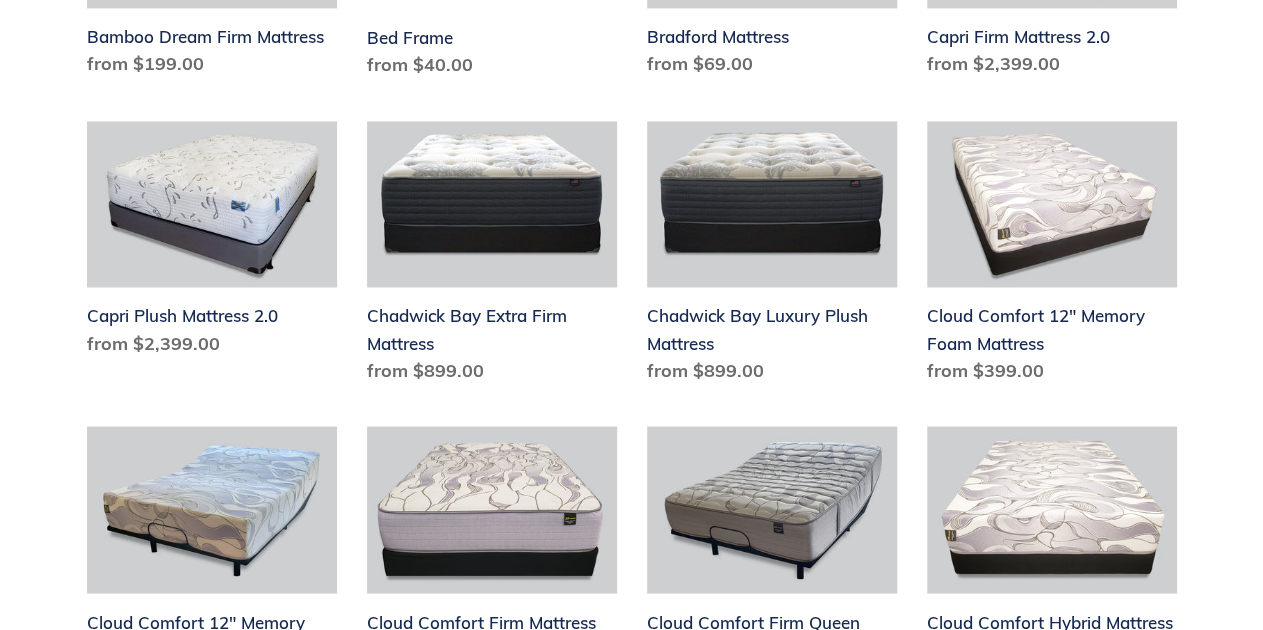 scroll, scrollTop: 699, scrollLeft: 0, axis: vertical 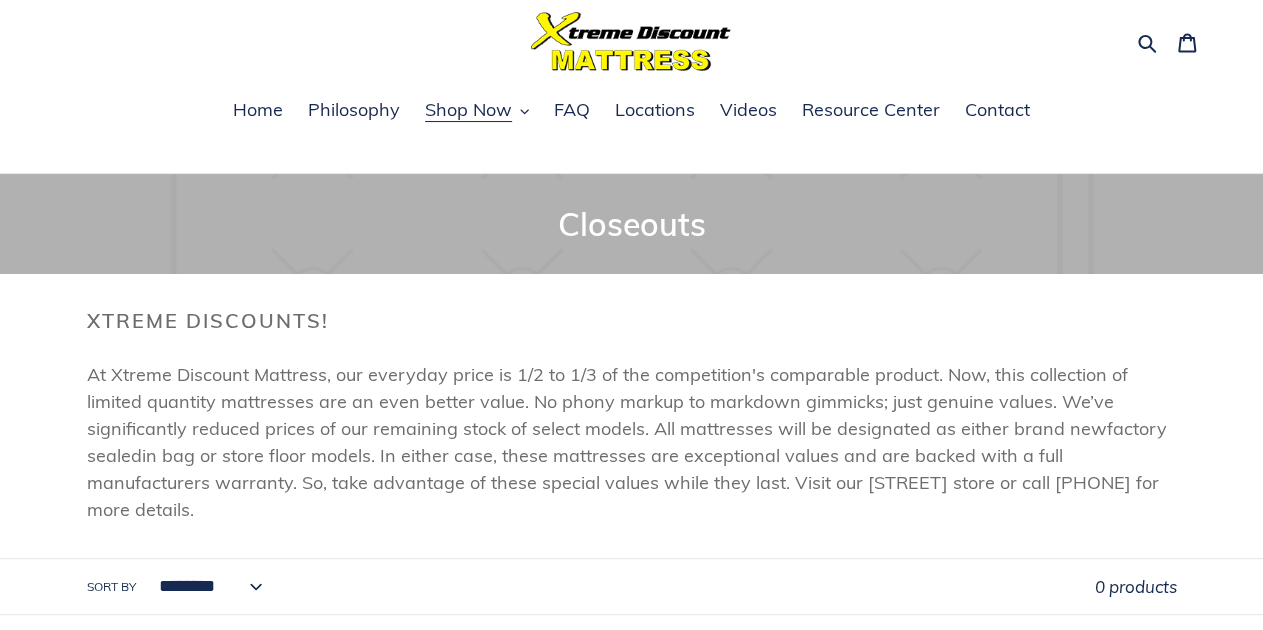 click on "Call Today! 716-689-5939
Search
Cart
0
items
Home
Philosophy
Shop Now
Shop Now" at bounding box center [631, 55] 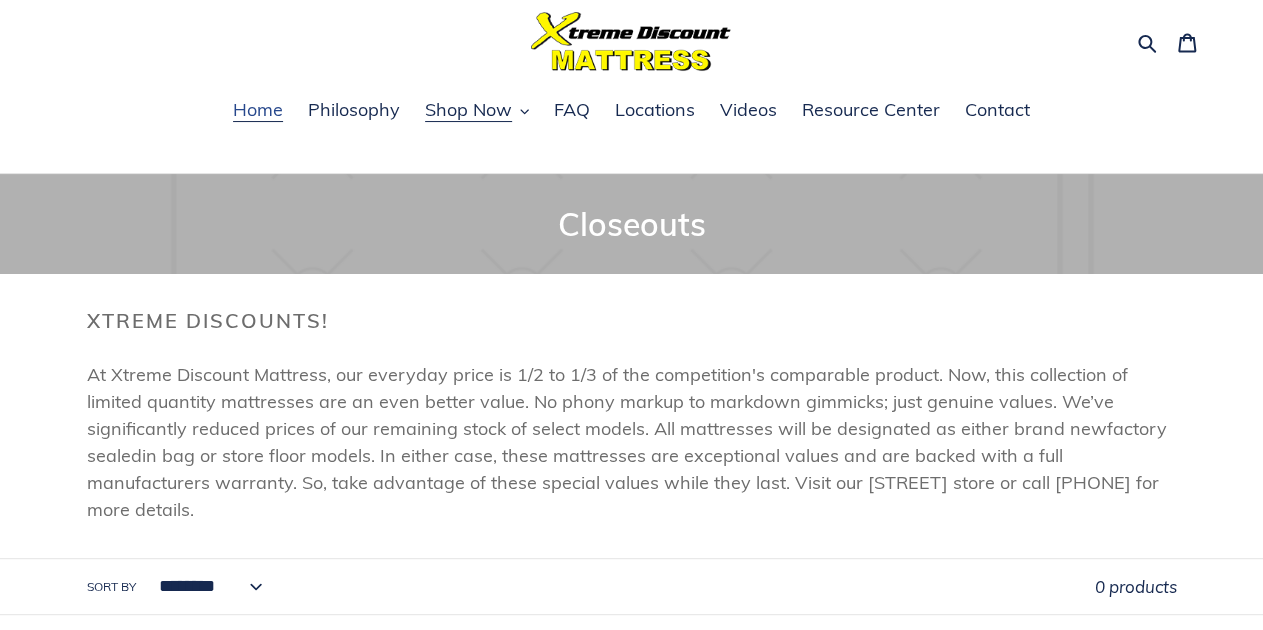 click on "Home" at bounding box center [258, 110] 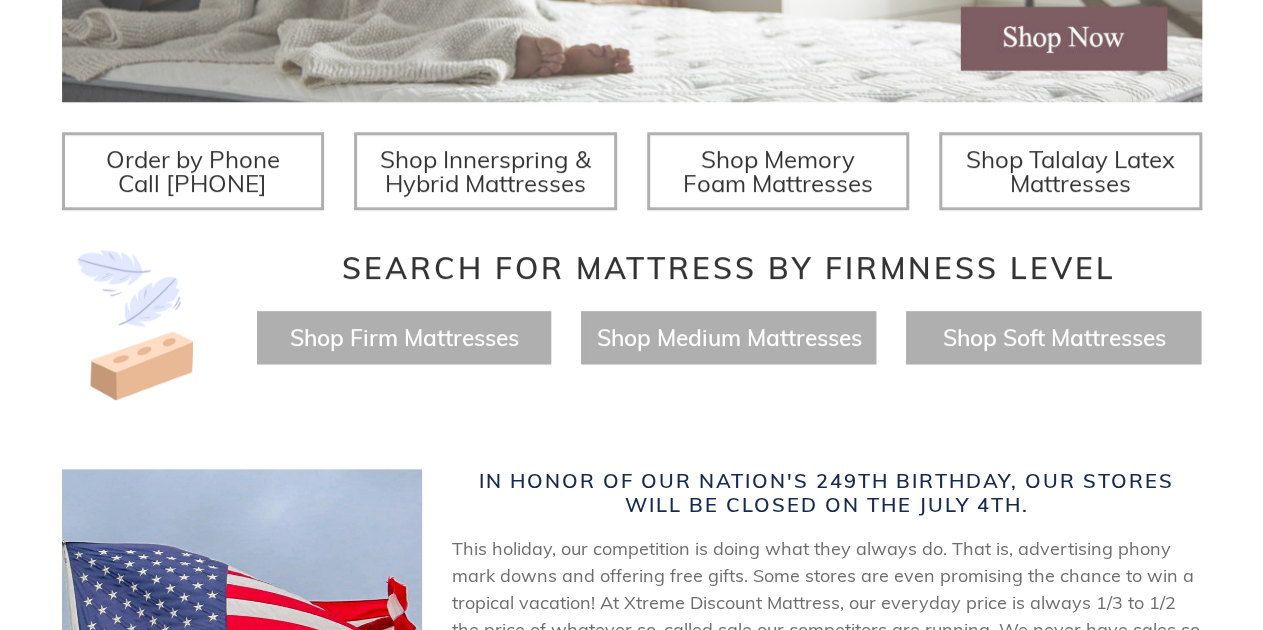 scroll, scrollTop: 799, scrollLeft: 0, axis: vertical 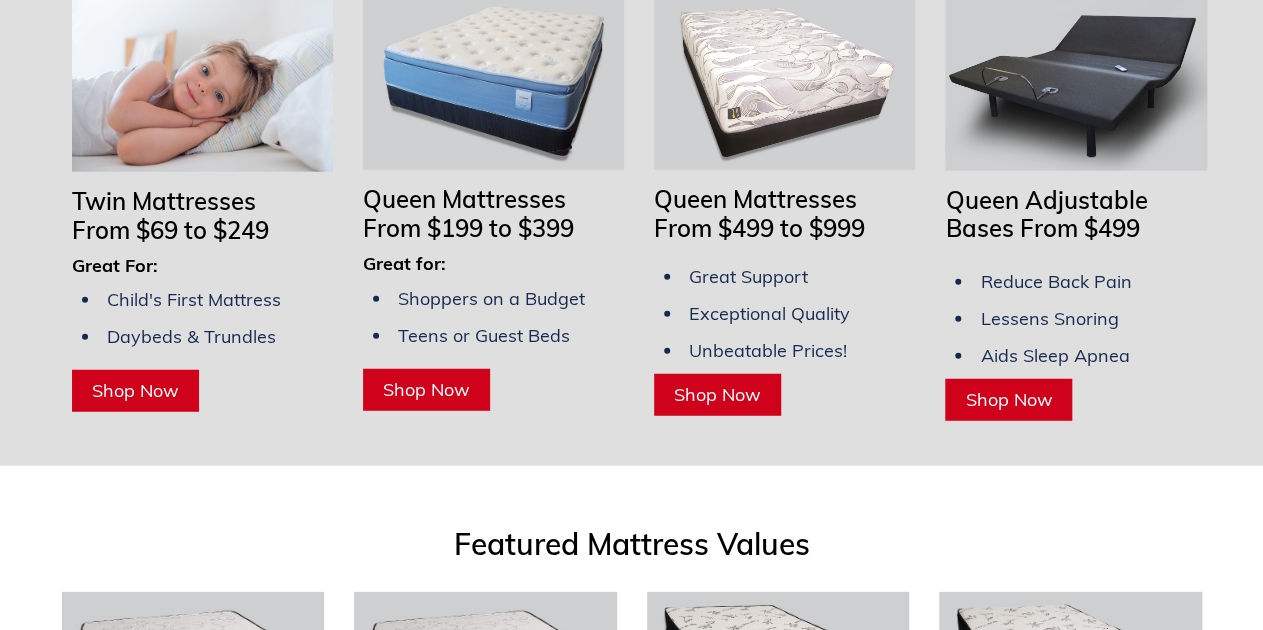 click on "Shop Now" at bounding box center [135, 391] 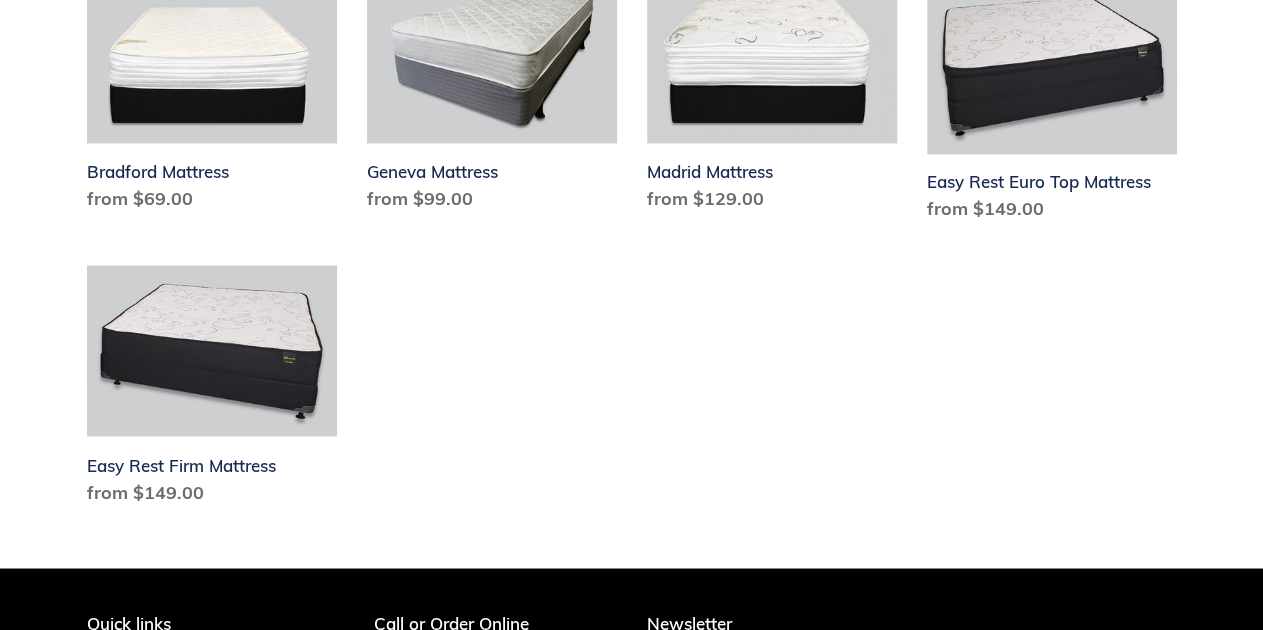 scroll, scrollTop: 1100, scrollLeft: 0, axis: vertical 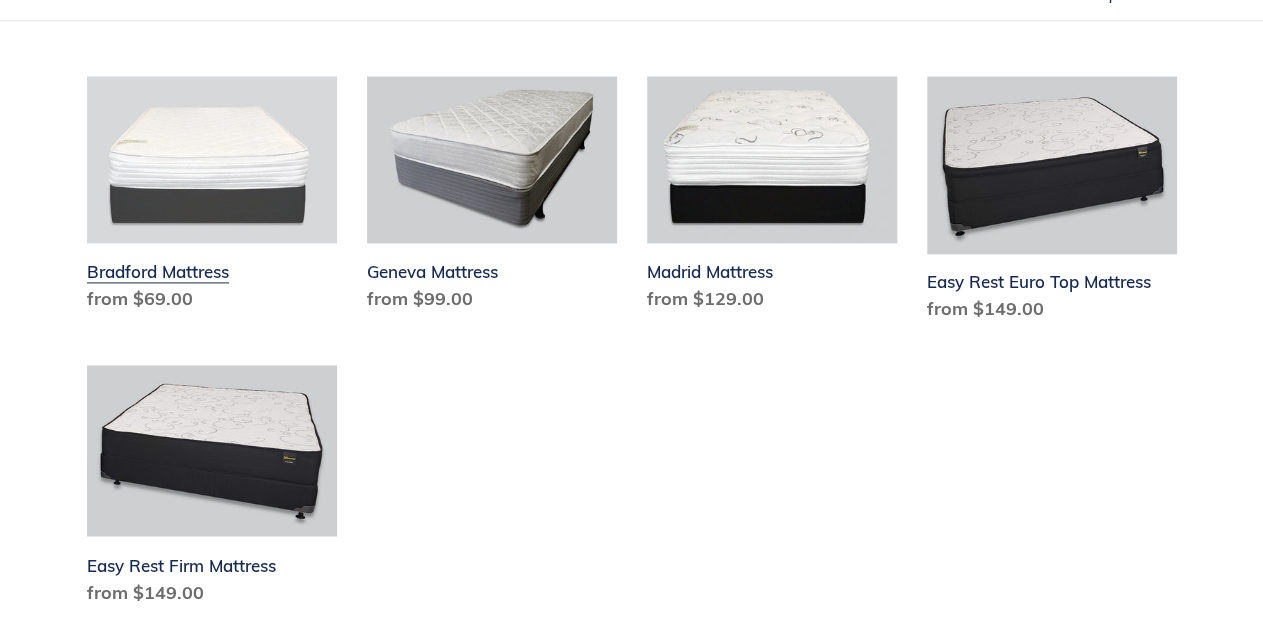 click on "Bradford Mattress" at bounding box center [212, 198] 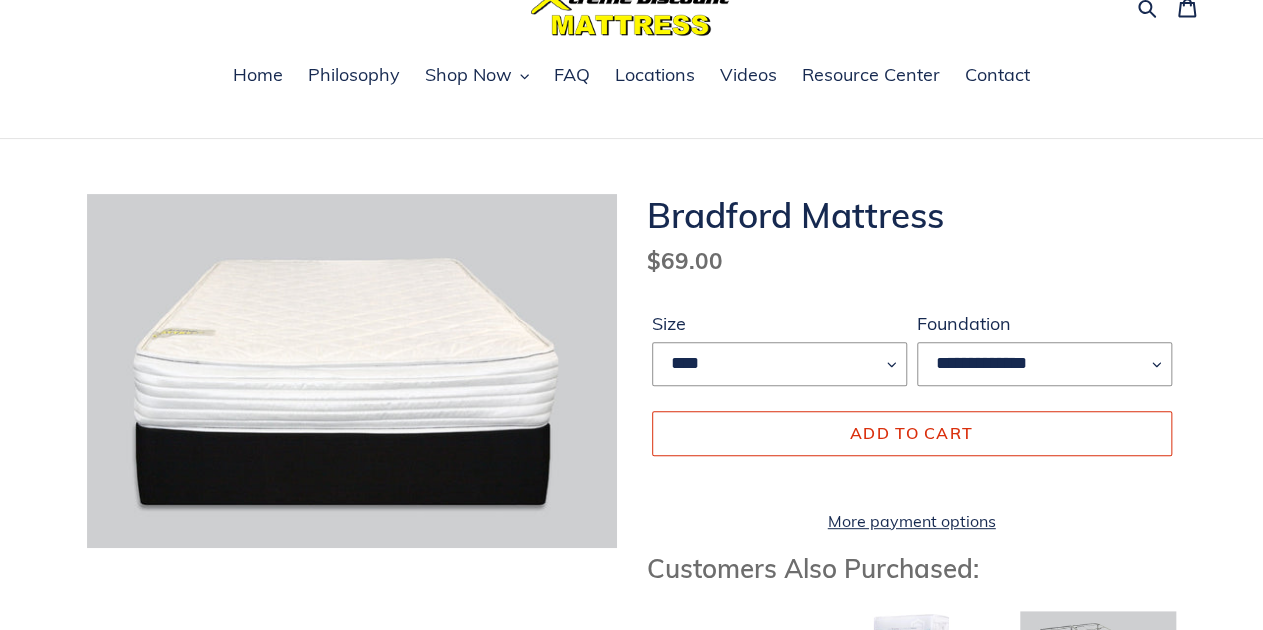 scroll, scrollTop: 199, scrollLeft: 0, axis: vertical 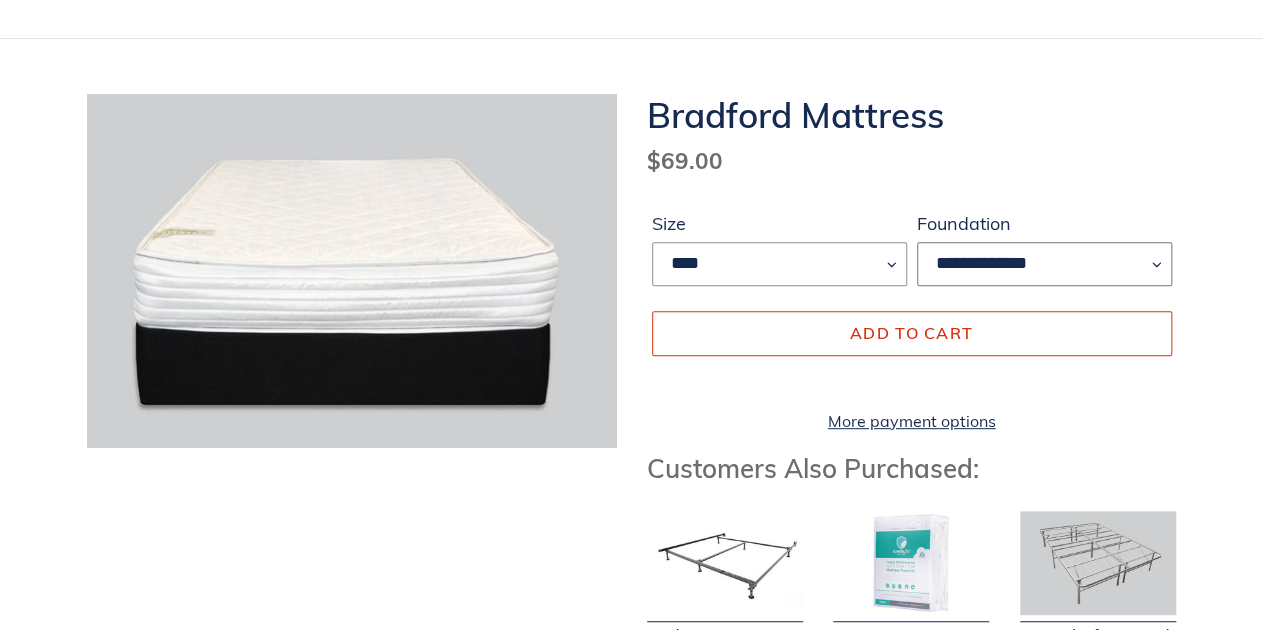 click on "**********" at bounding box center [1044, 264] 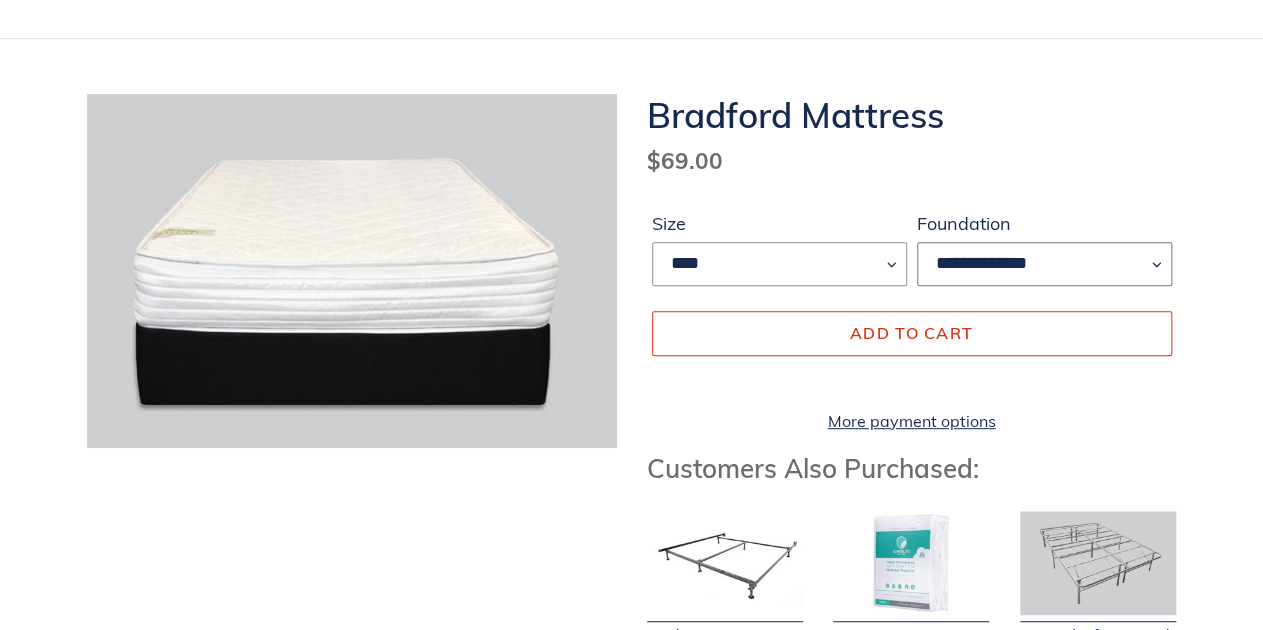 select on "**********" 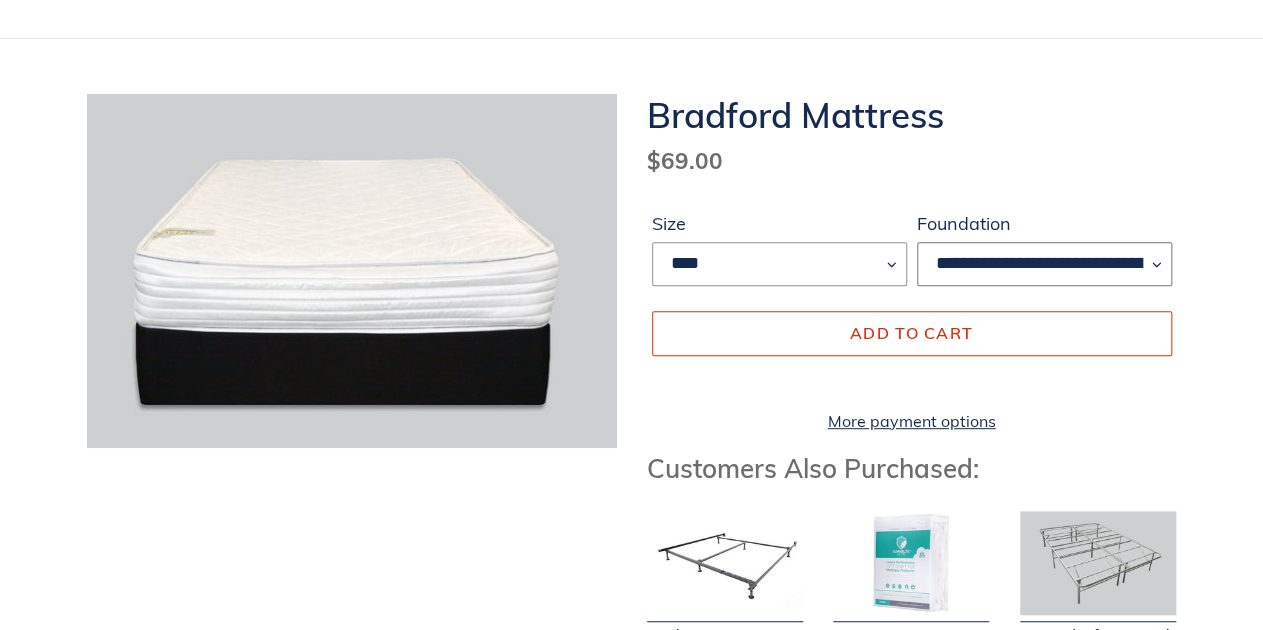 click on "**********" at bounding box center (1044, 264) 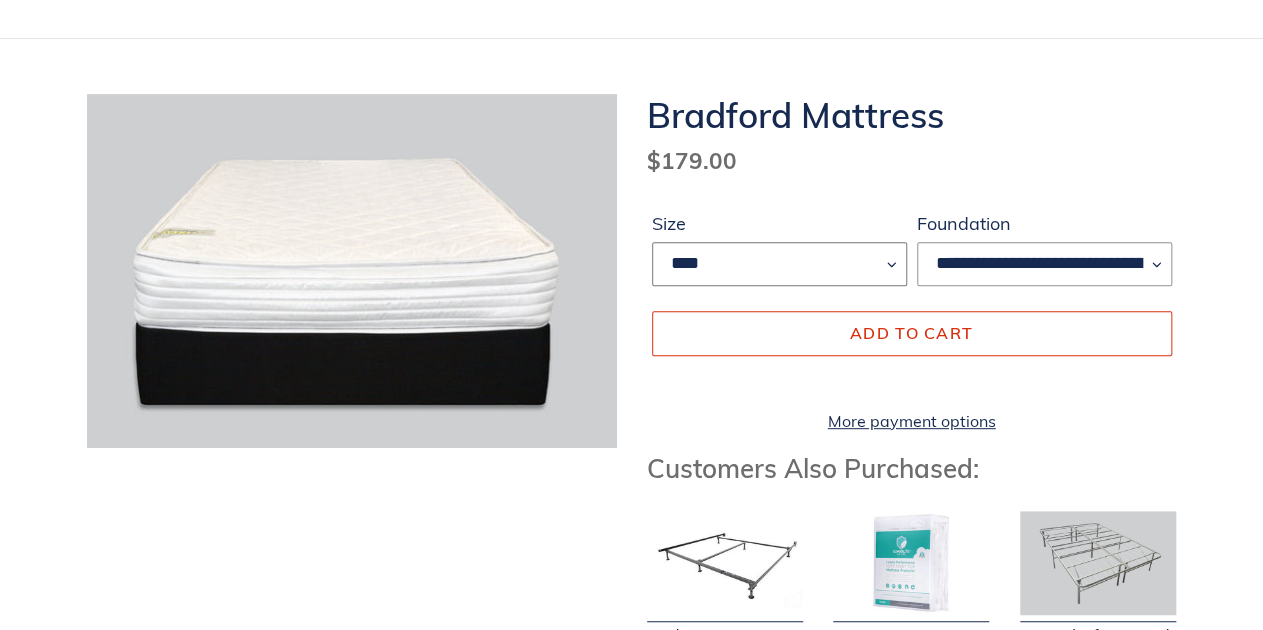 click on "**** ****" at bounding box center (779, 264) 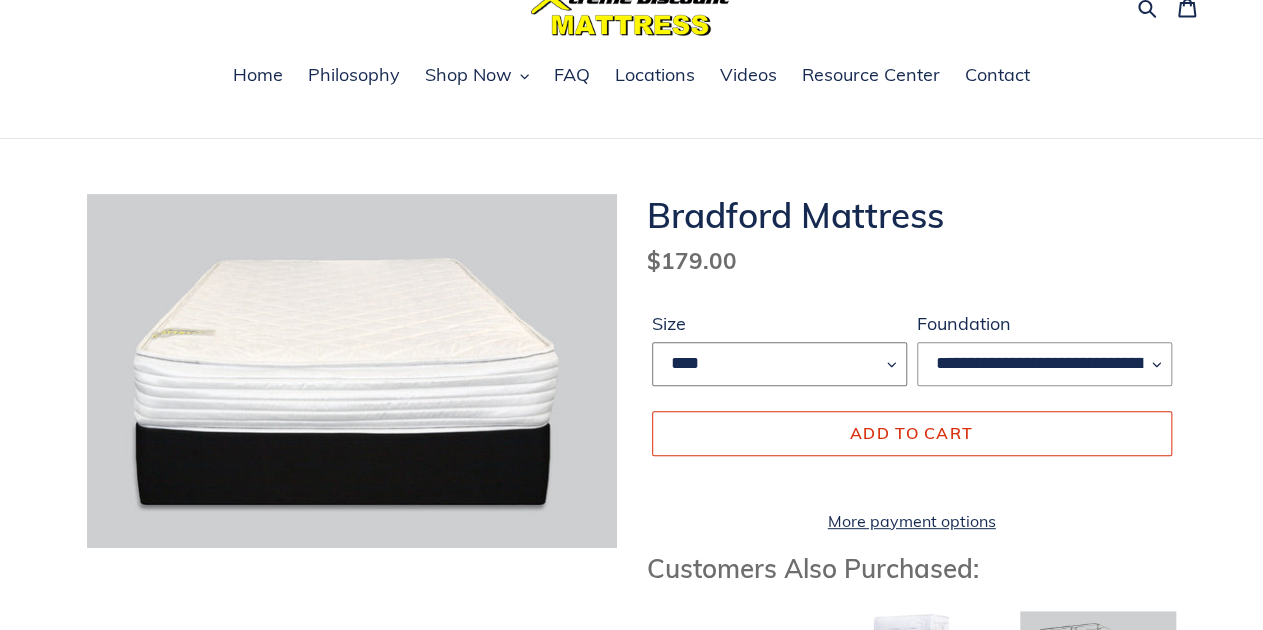 scroll, scrollTop: 199, scrollLeft: 0, axis: vertical 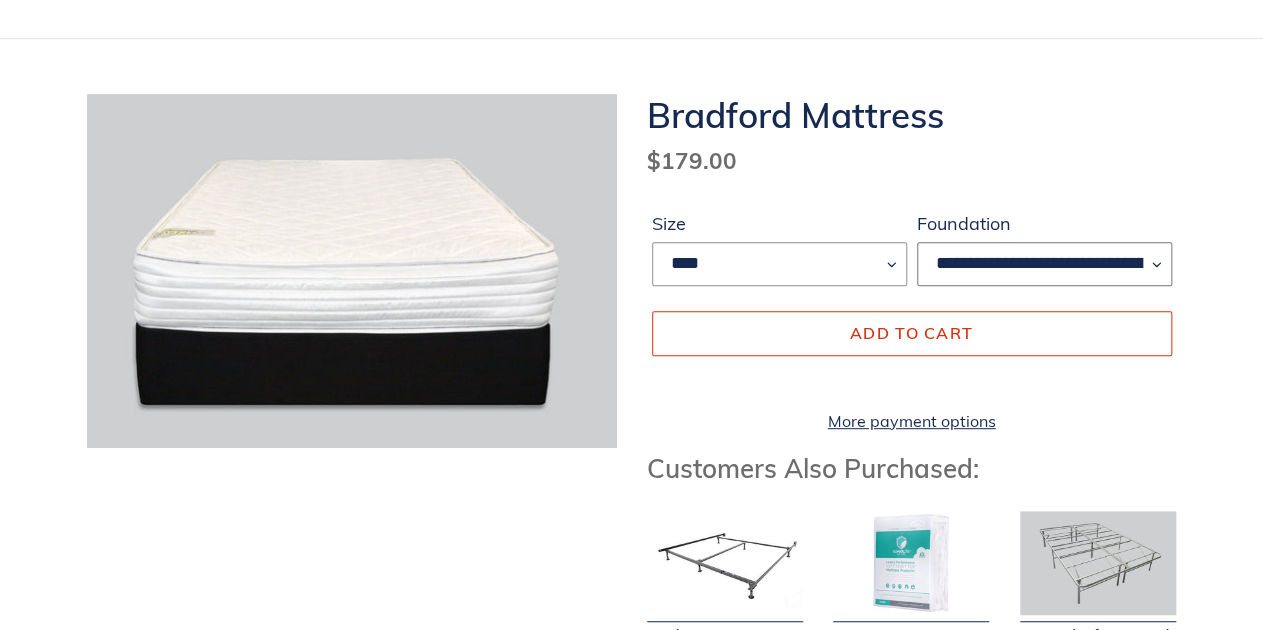 click on "**********" at bounding box center (1044, 264) 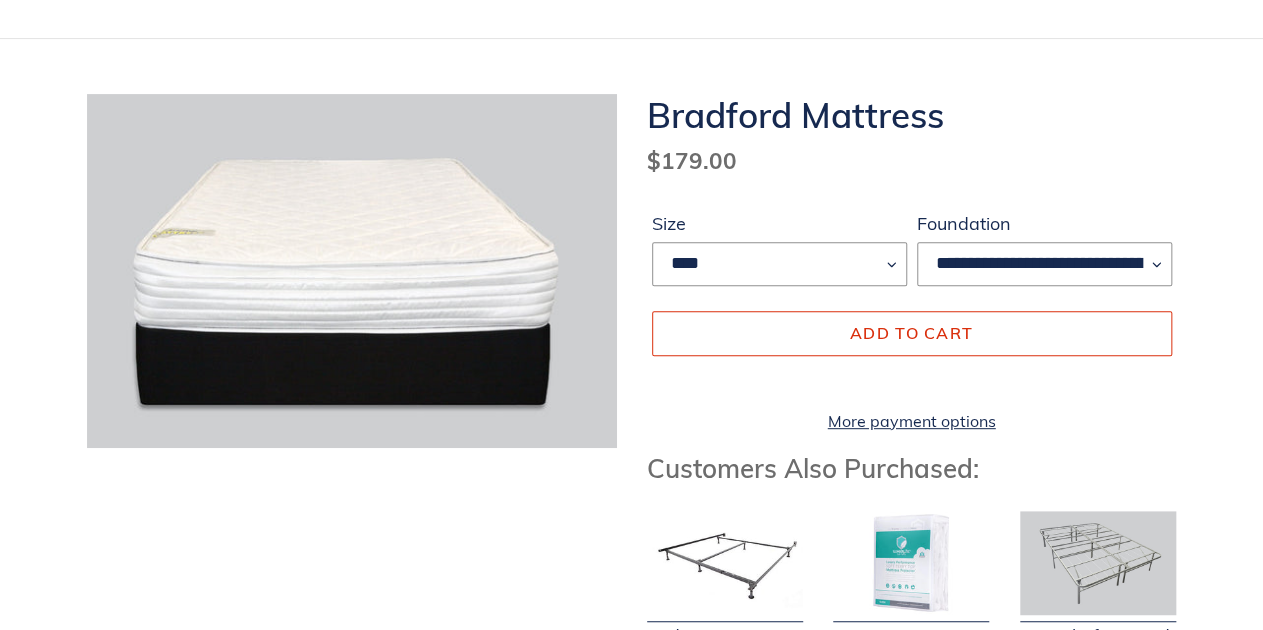 click on "**********" at bounding box center [912, 315] 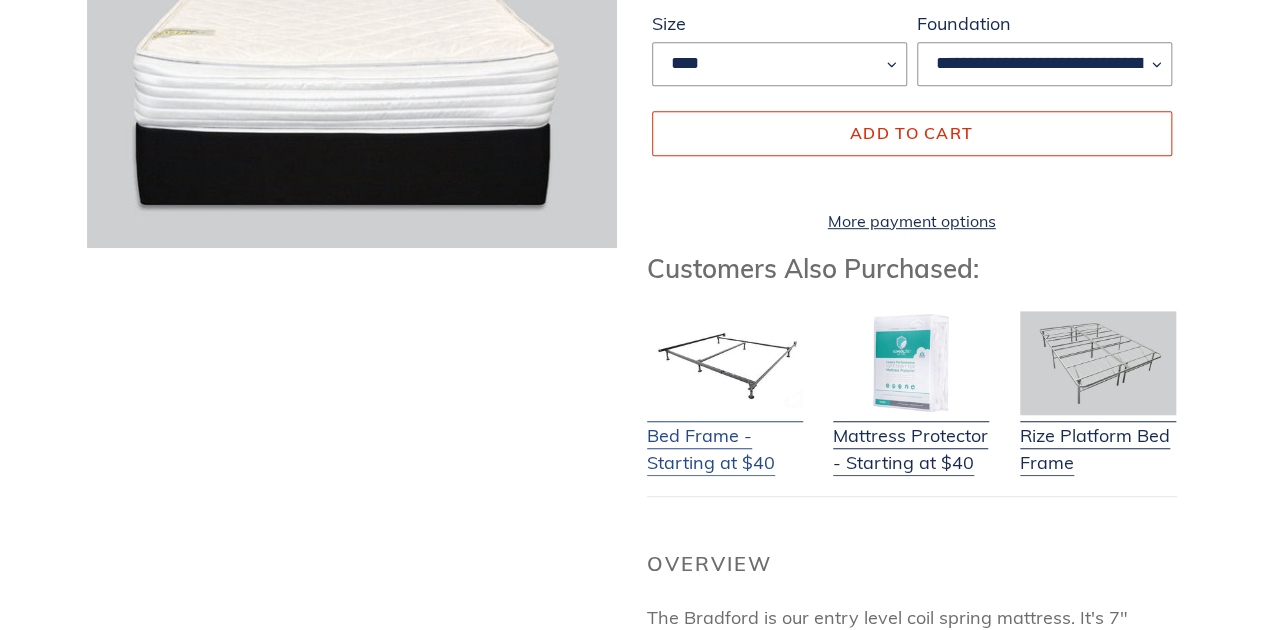 click on "Bed Frame - Starting at $40" at bounding box center (725, 436) 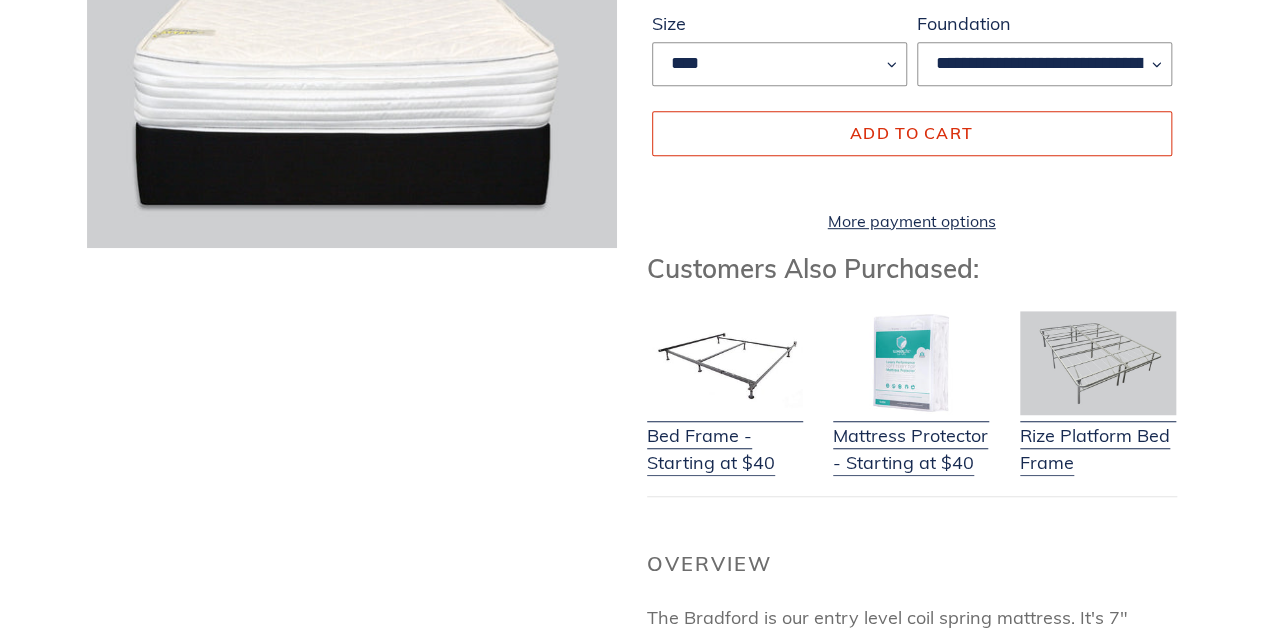 scroll, scrollTop: 199, scrollLeft: 0, axis: vertical 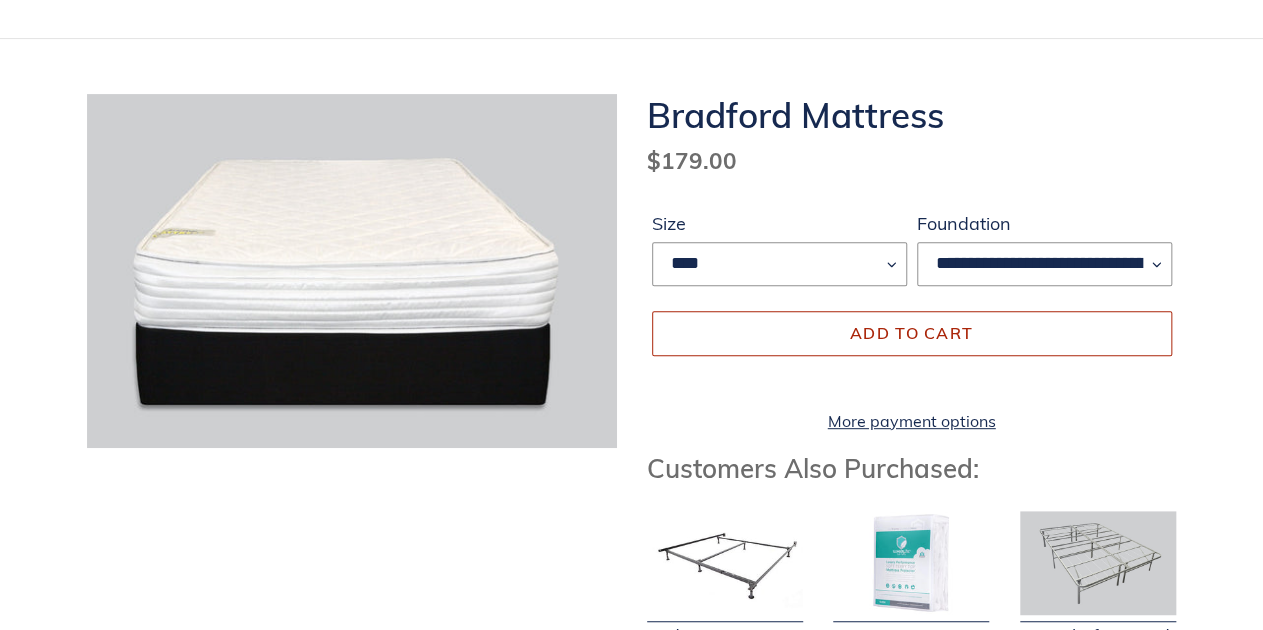 click on "Add to cart" at bounding box center (911, 333) 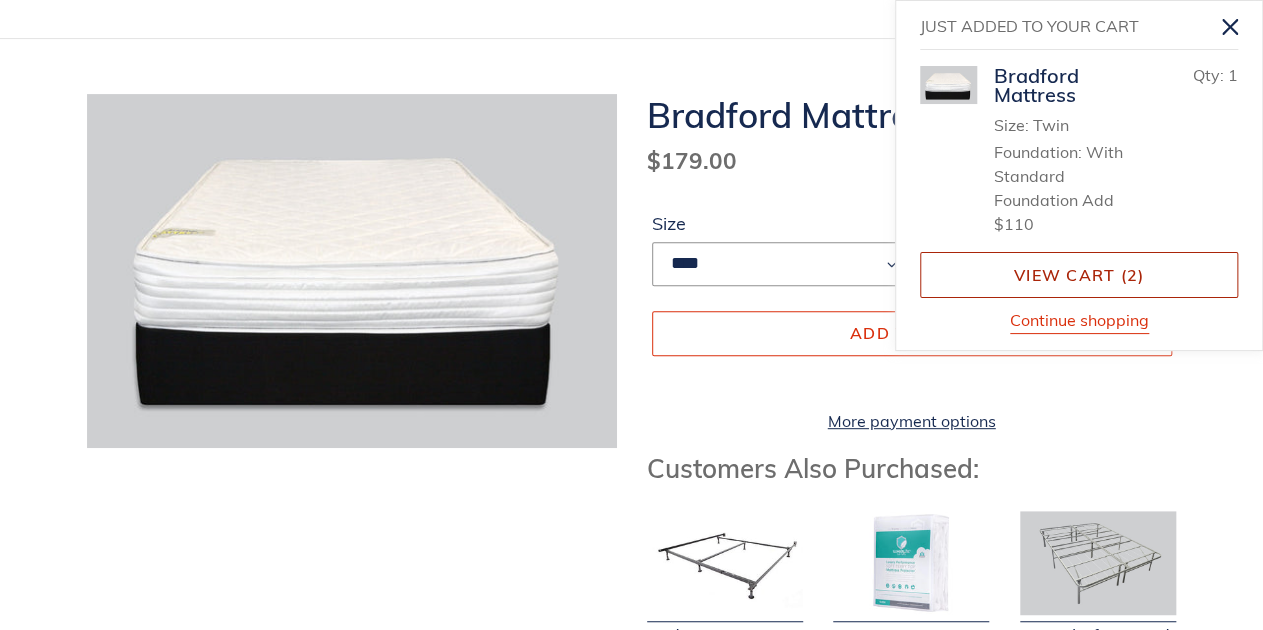 click on "View cart ( 2 )" at bounding box center [1079, 275] 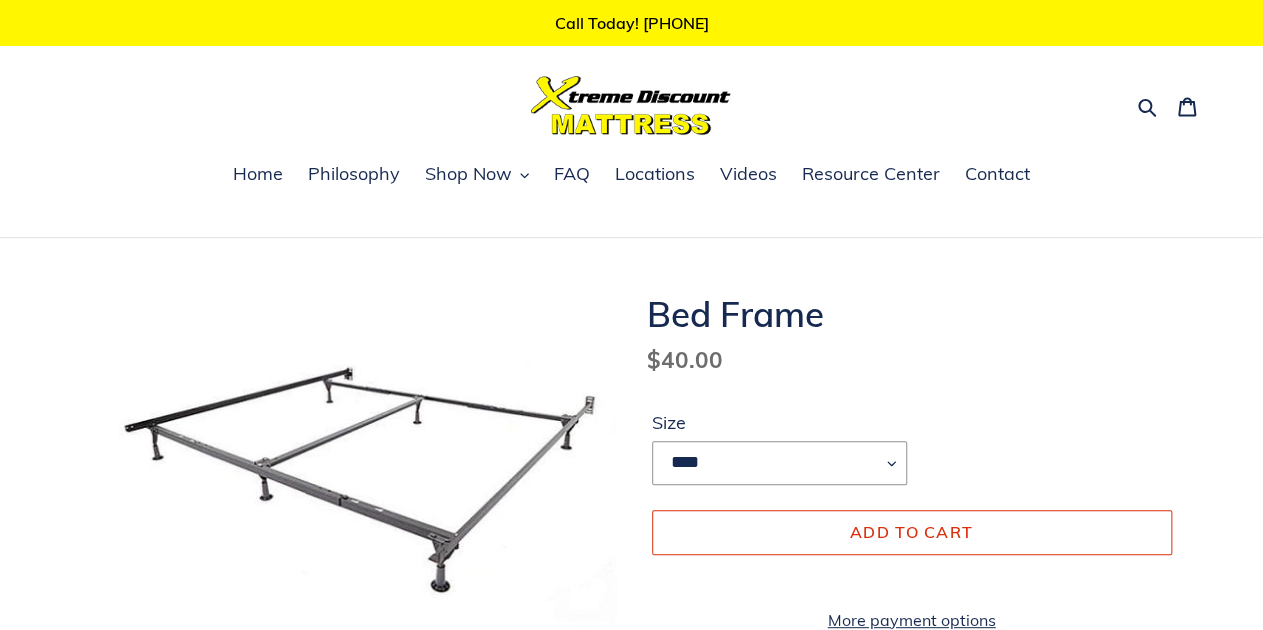 scroll, scrollTop: 99, scrollLeft: 0, axis: vertical 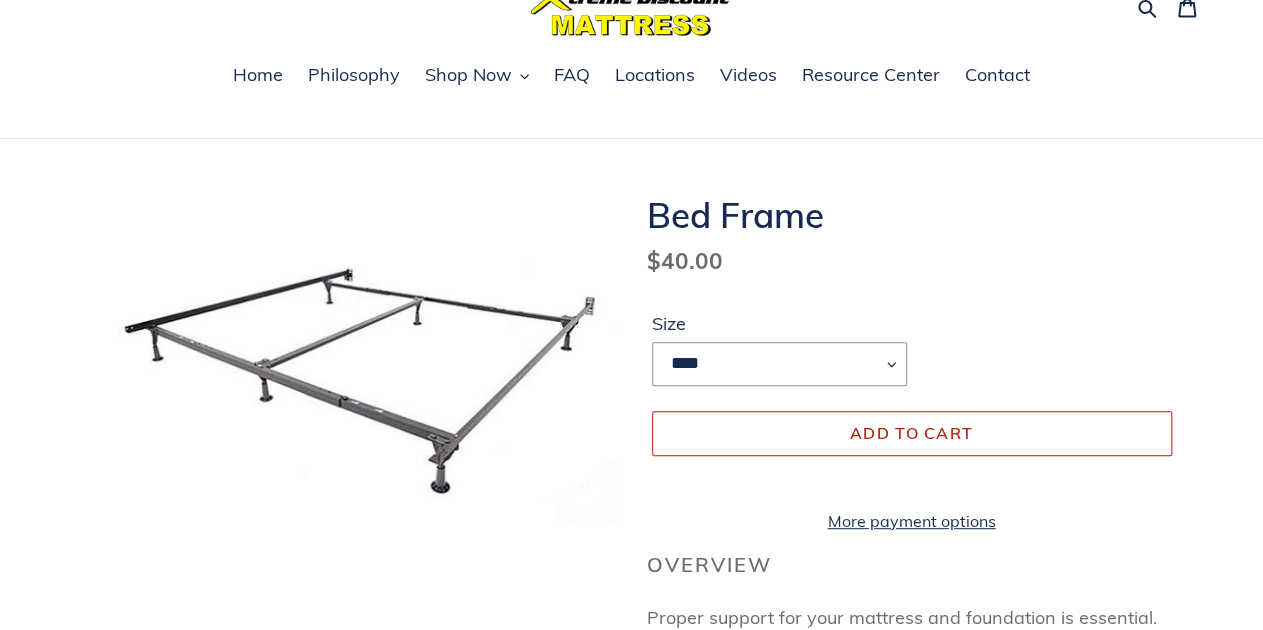 click on "Add to cart" at bounding box center [911, 433] 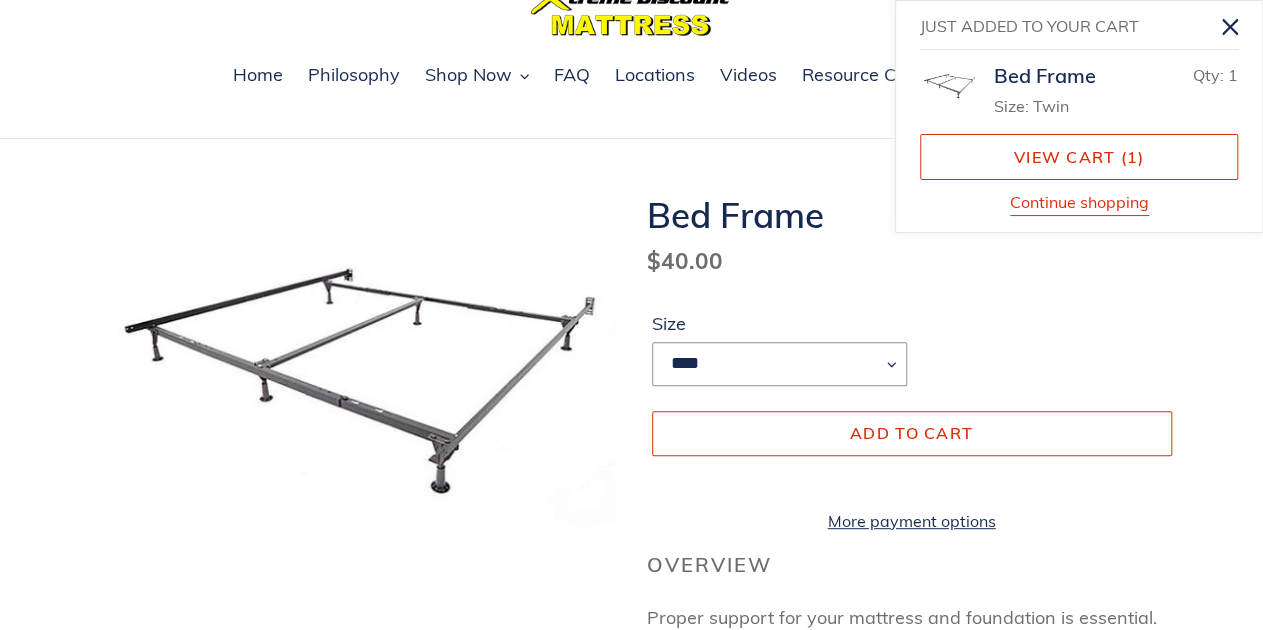 scroll, scrollTop: 0, scrollLeft: 0, axis: both 